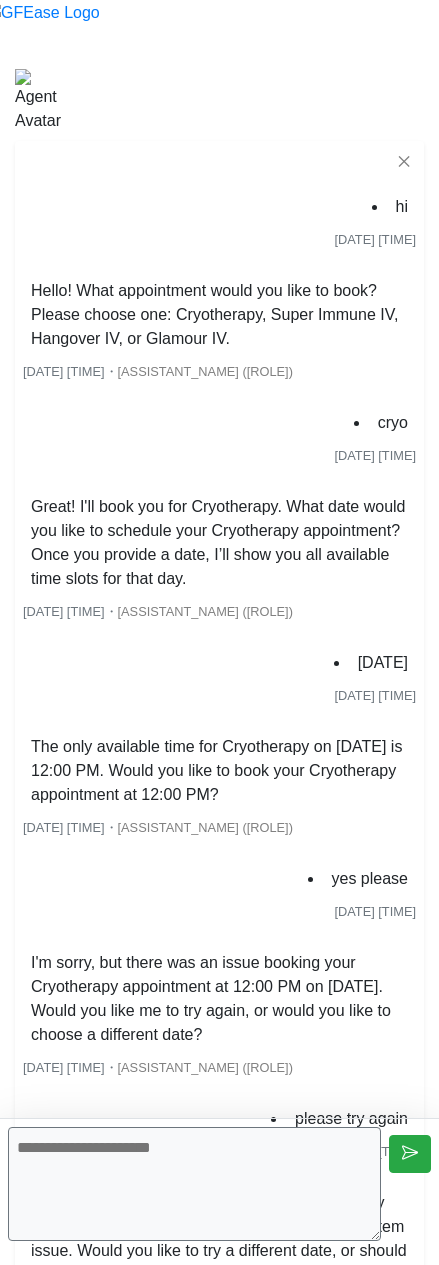 scroll, scrollTop: 772, scrollLeft: 0, axis: vertical 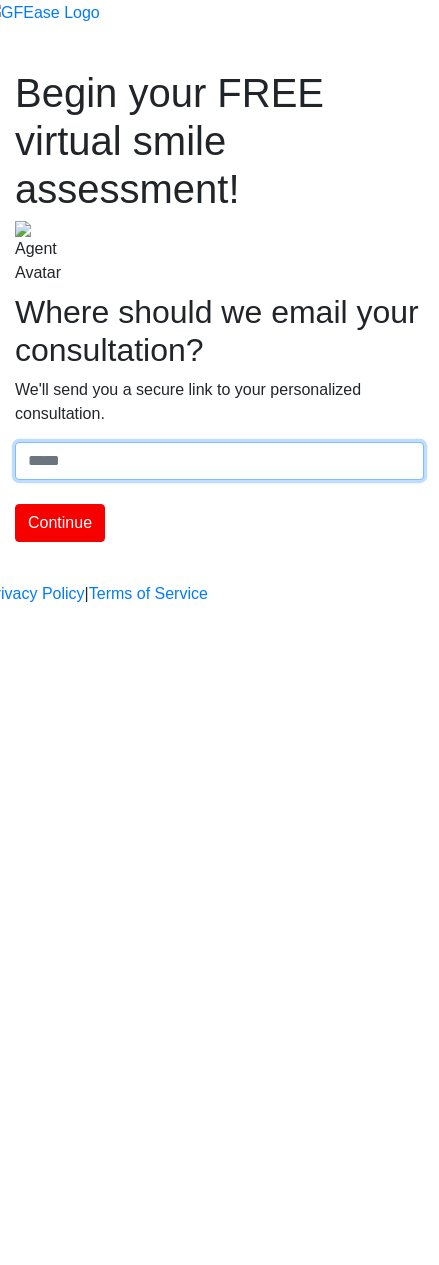 click on "Where should we email your treatment plan?" at bounding box center (219, 461) 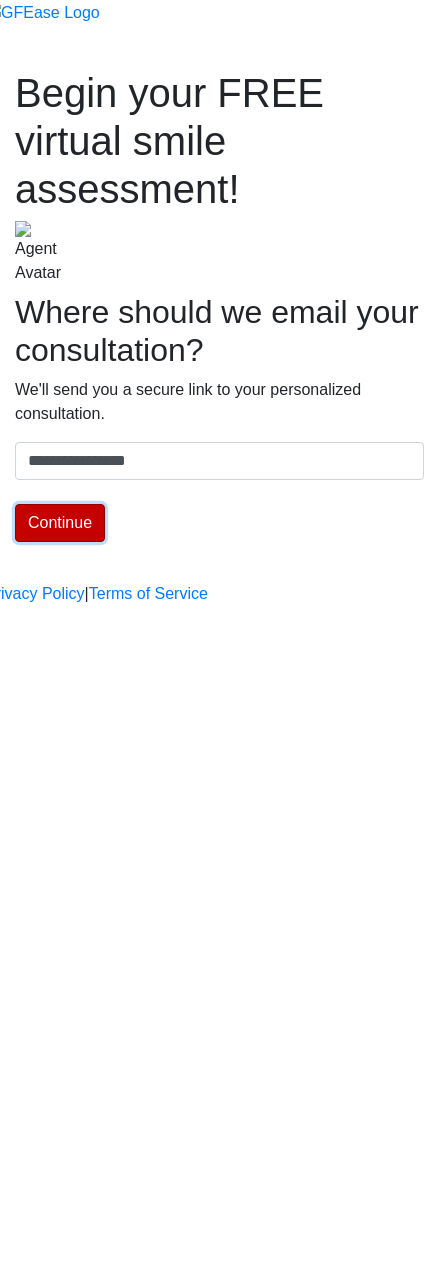 click on "Continue" at bounding box center [60, 523] 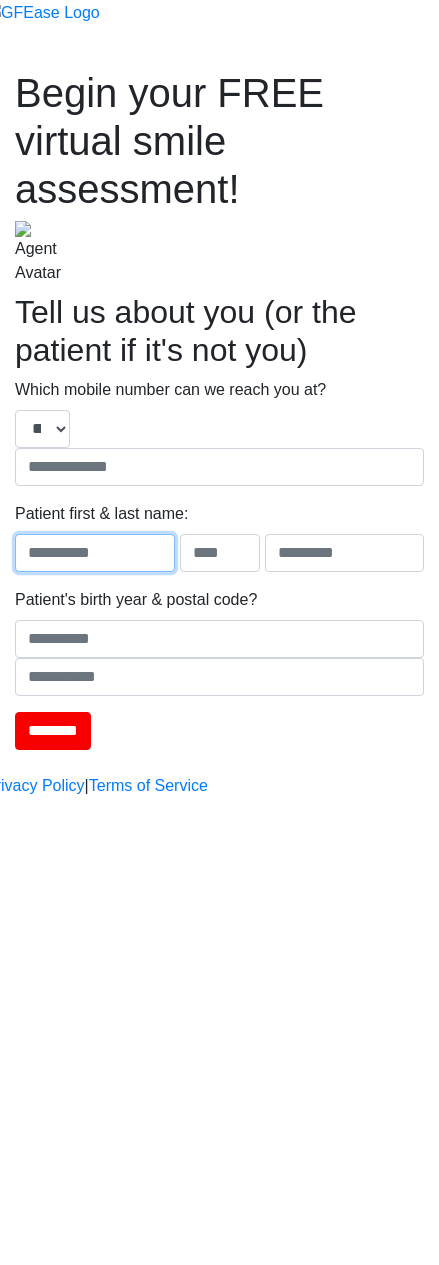 click on "**********" at bounding box center (219, 399) 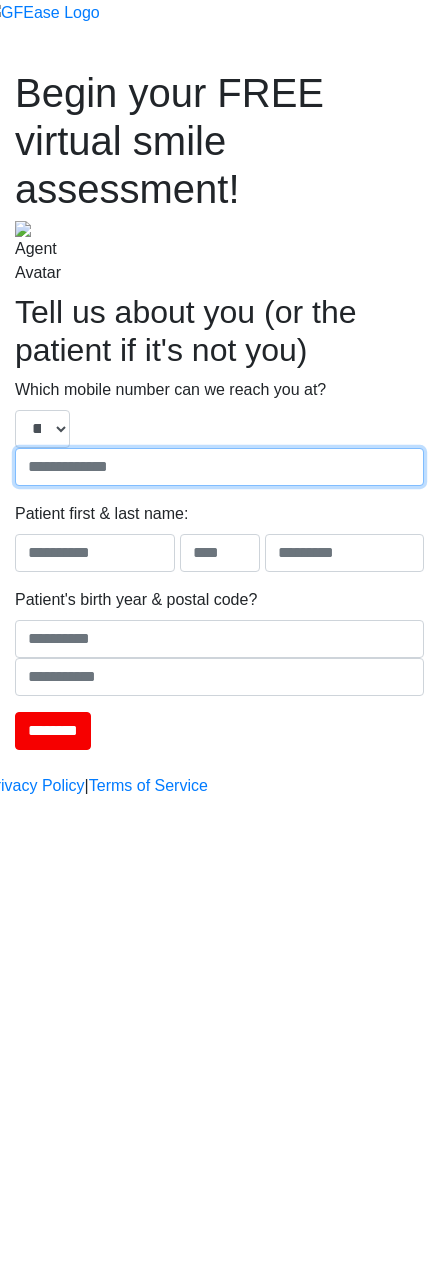 type on "**********" 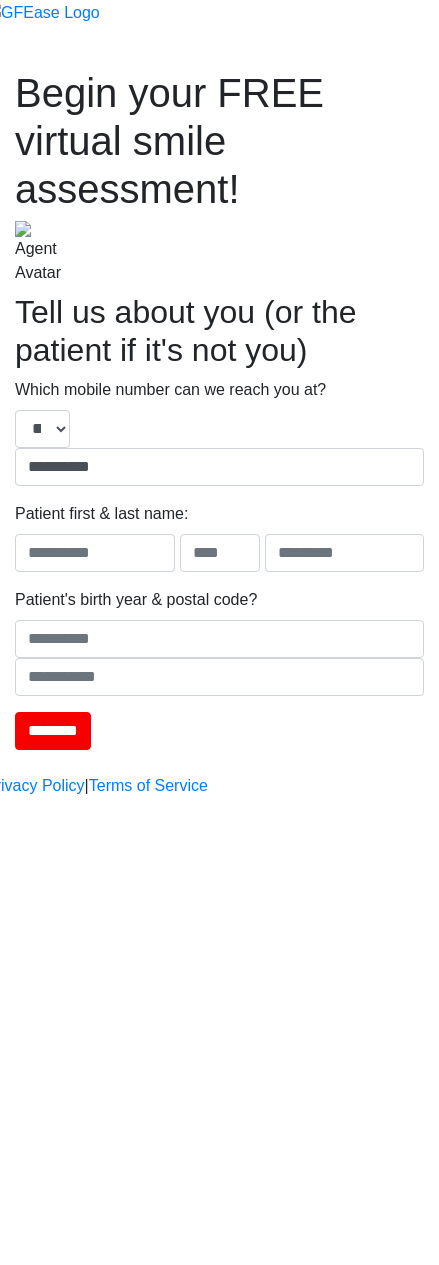 type on "****" 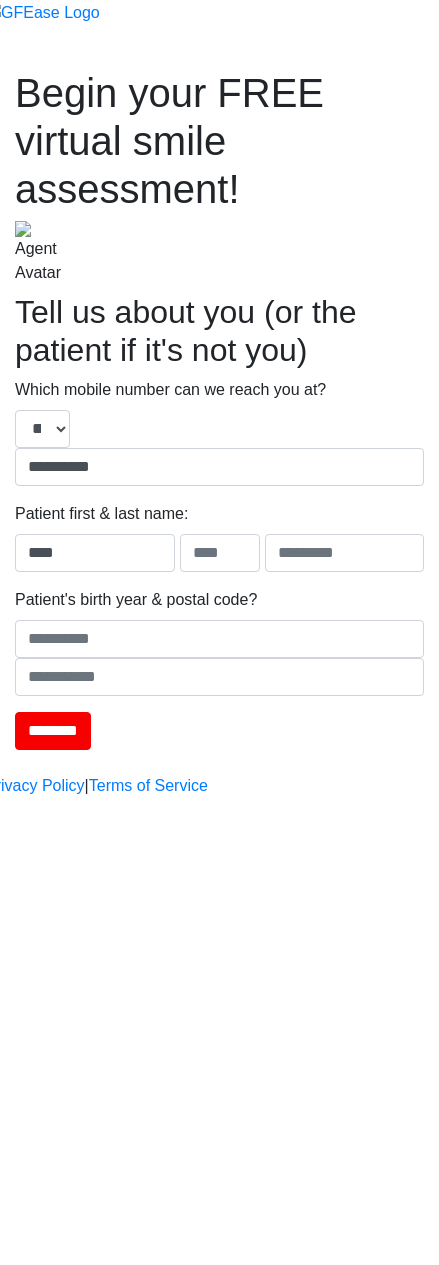 type on "****" 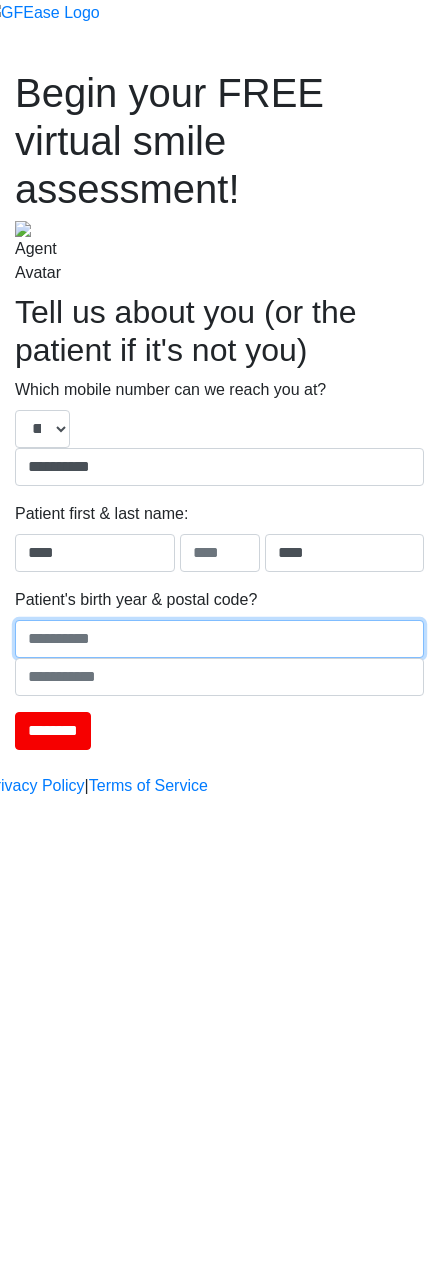 type on "****" 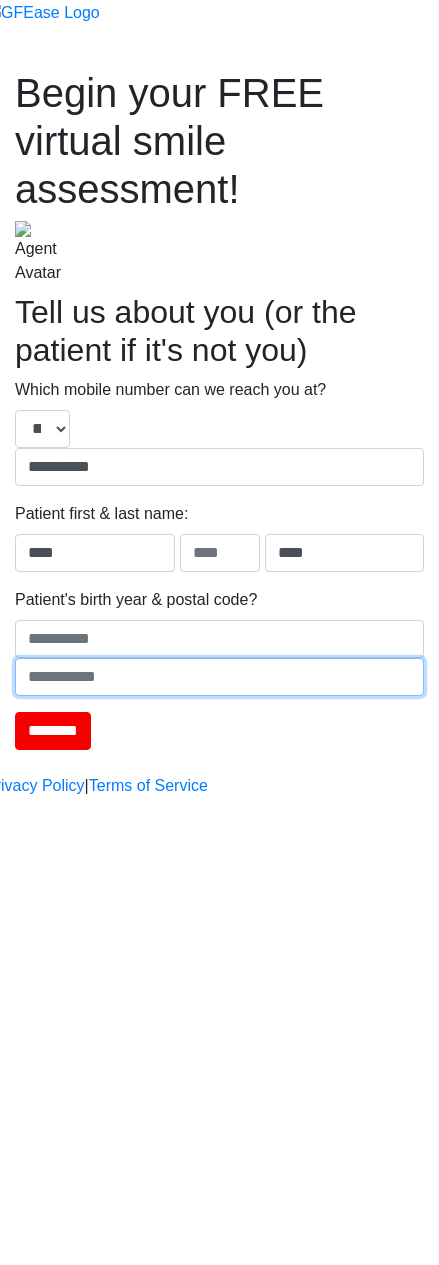 type on "******" 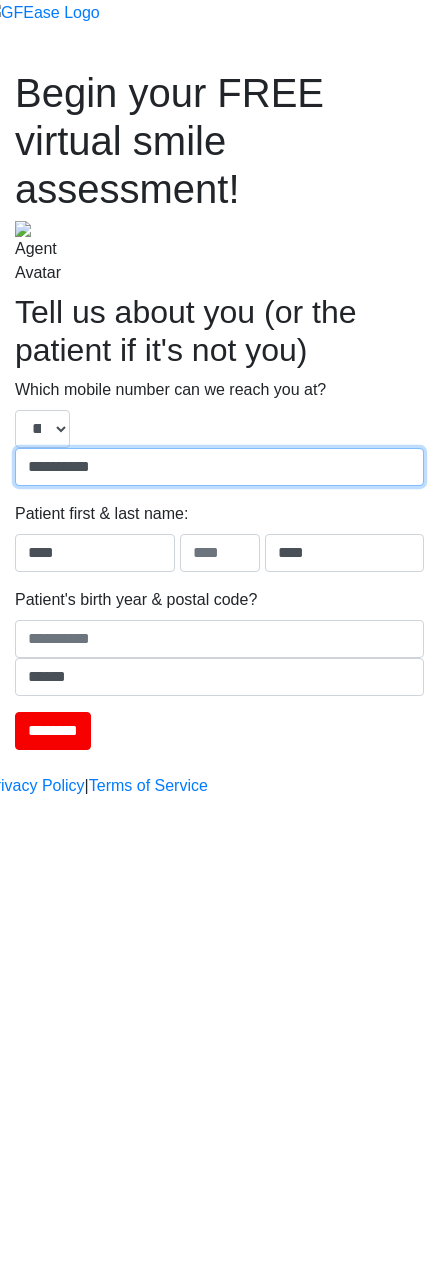 click on "**********" at bounding box center (219, 467) 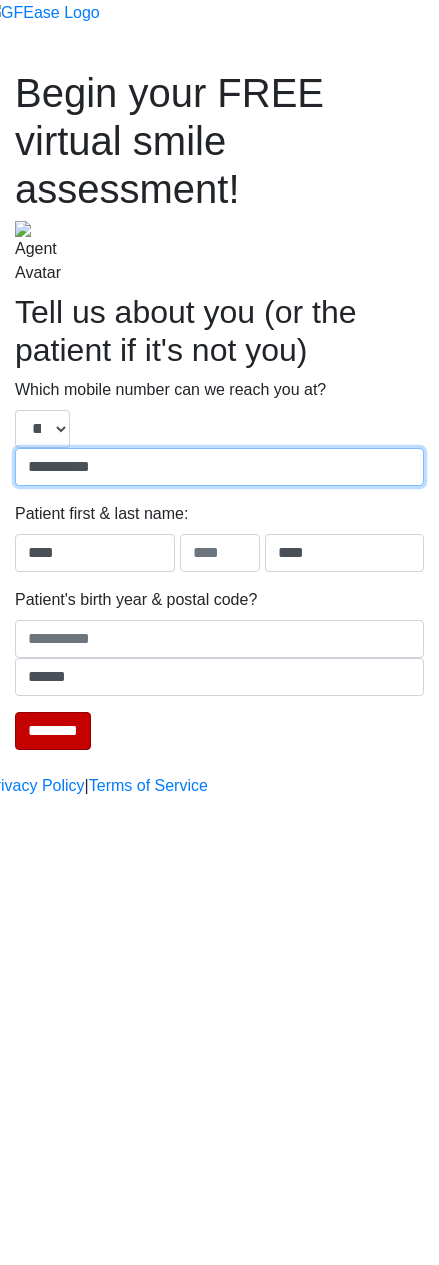 type on "**********" 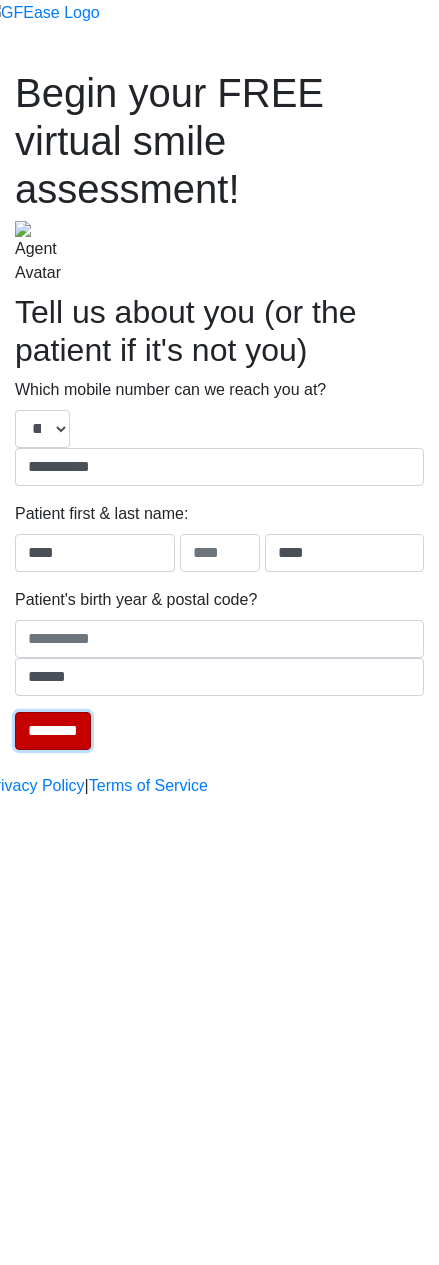 click on "********" at bounding box center [53, 731] 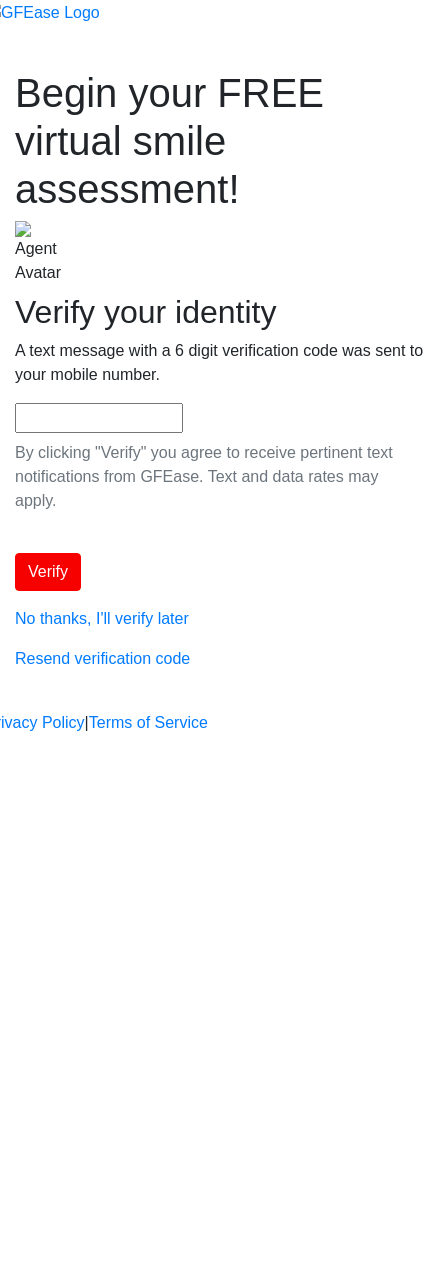 click on "Verify your identity
A text message with a 6 digit verification code was sent to your mobile number.
By clicking "Verify" you agree to receive pertinent text
notifications from GFEase. Text and
data rates may apply.
Verify
No thanks, I'll verify later
Resend verification code" at bounding box center (219, 482) 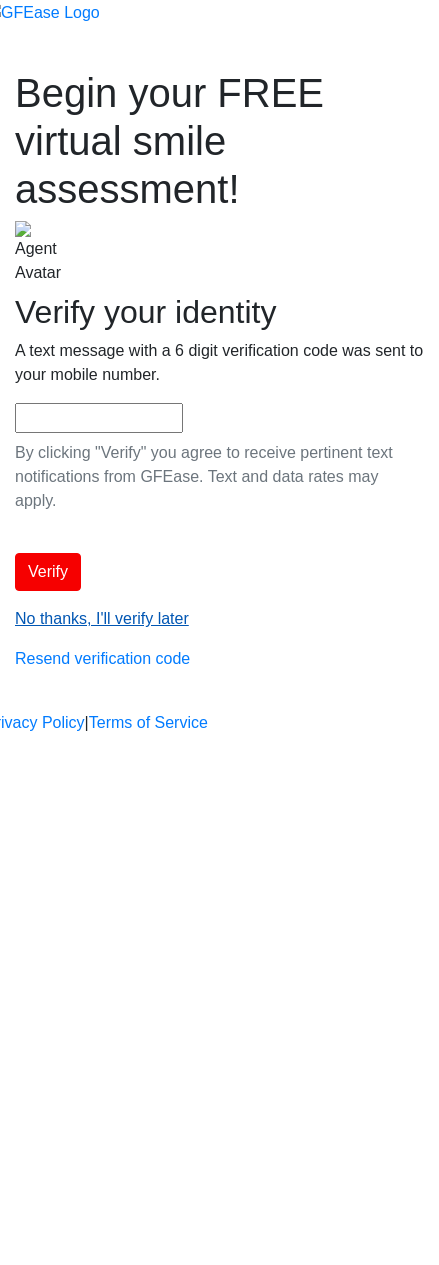 click on "No thanks, I'll verify later" at bounding box center [102, 618] 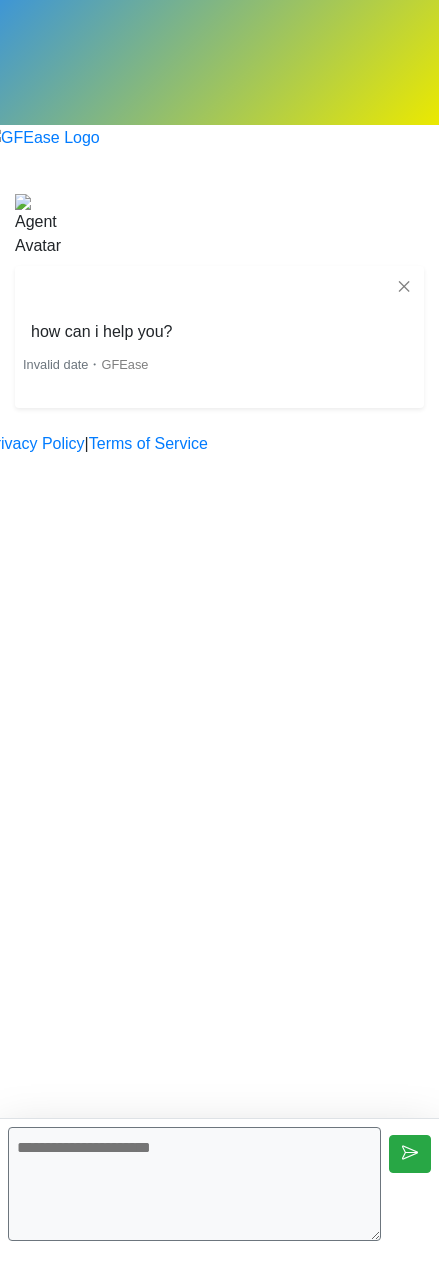 click at bounding box center [194, 1184] 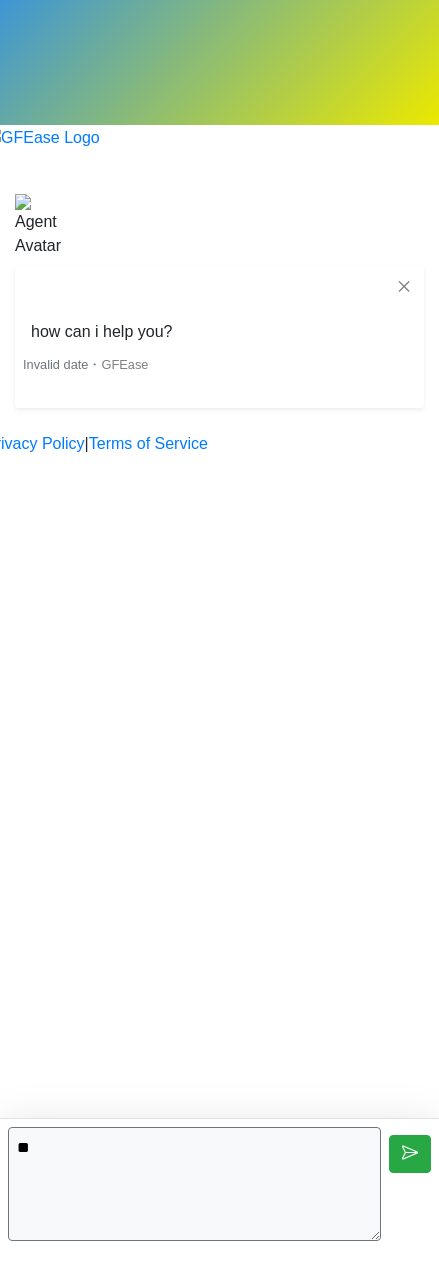 type on "*" 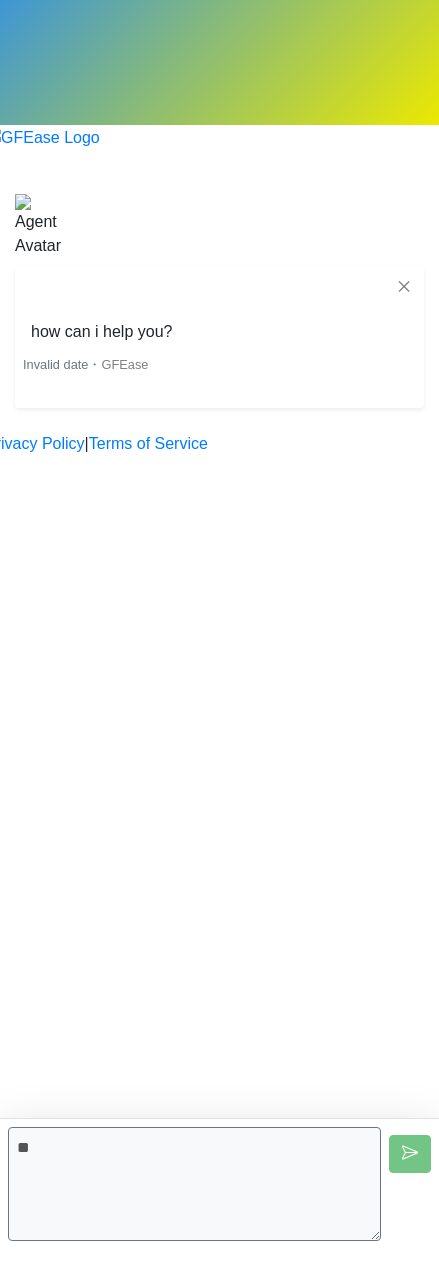 type 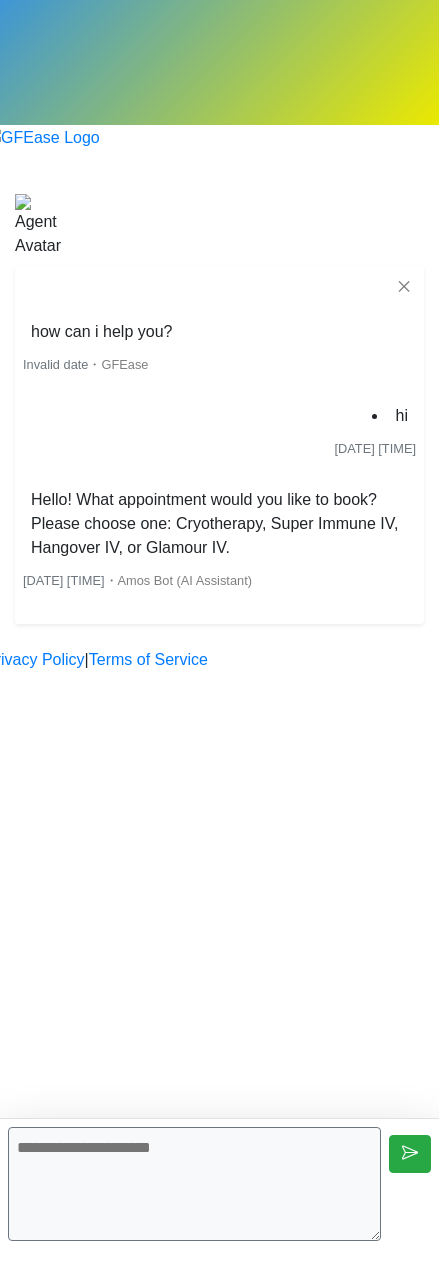 click on "Begin your FREE virtual smile assessment!
Where should we email your consultation?
We'll send you a secure link to your personalized
consultation.
Continue
Tell us about you (or the patient if it's not you)
Where should we email your treatment plan?
Which mobile number can we reach you at?
****
****
****
****
****
****
****
****
****
****
****
****
Patient first & last name:" at bounding box center (219, 409) 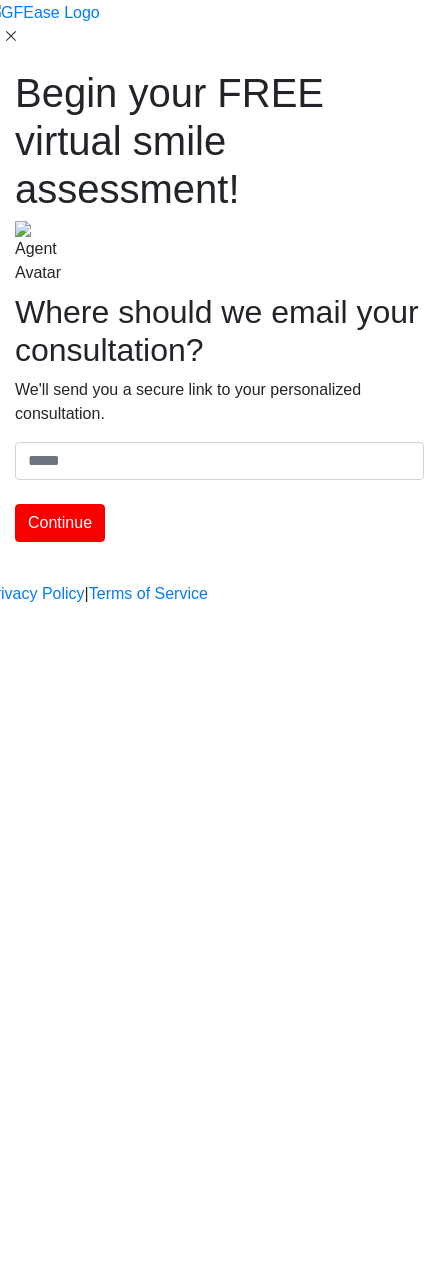 scroll, scrollTop: 0, scrollLeft: 0, axis: both 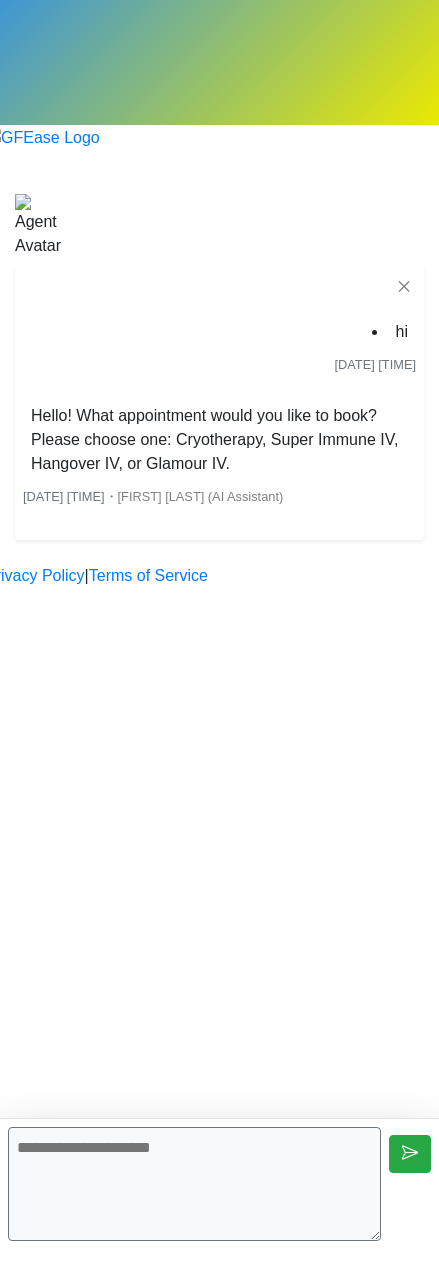 click at bounding box center (194, 1184) 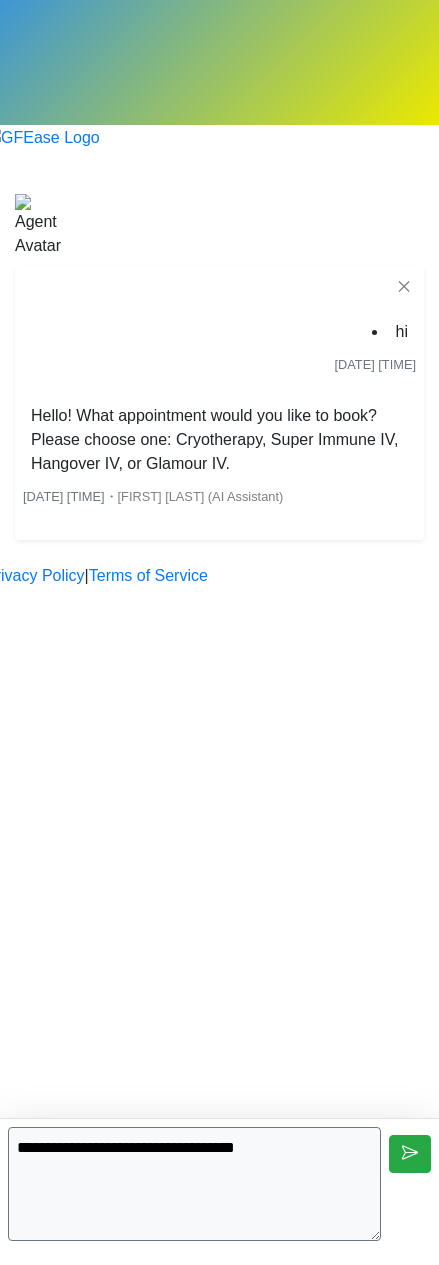 type on "**********" 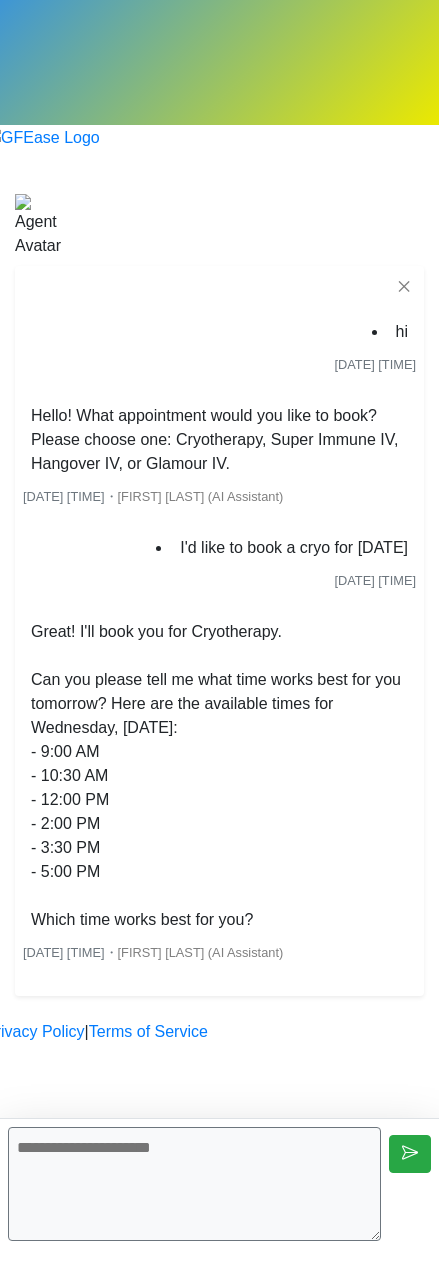 type on "*" 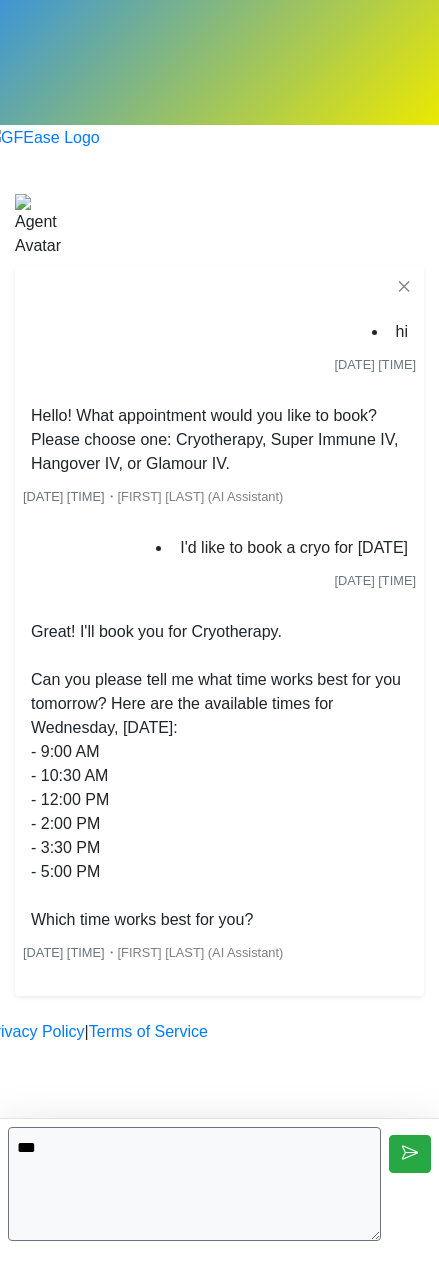 type on "***" 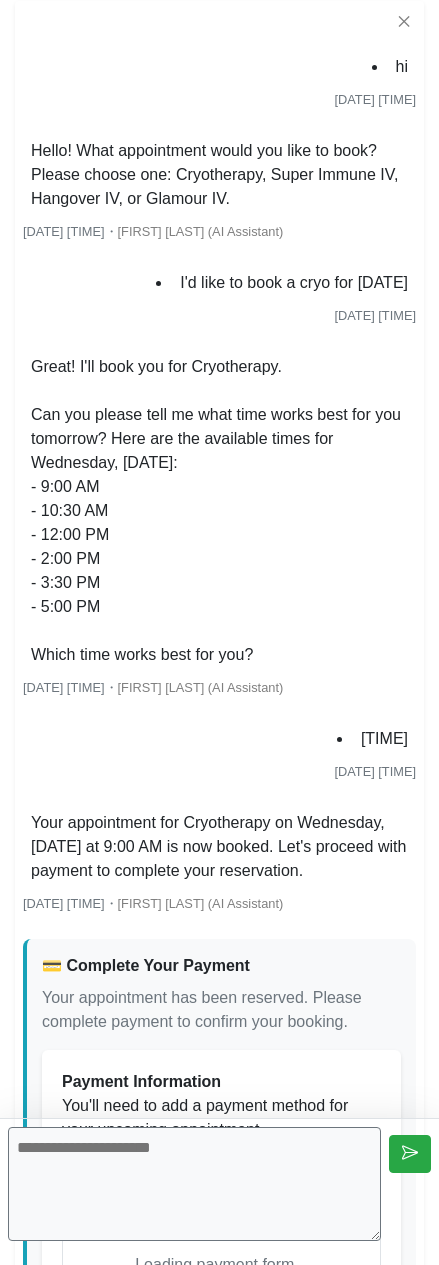 scroll, scrollTop: 666, scrollLeft: 0, axis: vertical 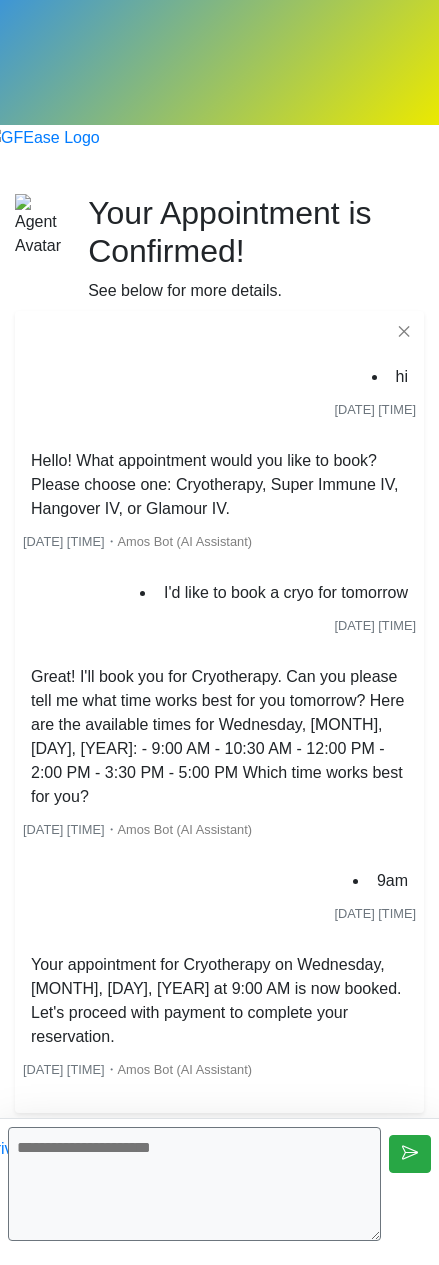 click on "✕
hi
[DATE] [TIME]
Hello! What appointment would you like to book? Please choose one: Cryotherapy, Super Immune IV, Hangover IV, or Glamour IV.
[DATE] [TIME]  ・
Amos Bot (AI Assistant)
I'd like to book a cryo for tomorrow
[DATE] [TIME]
Great! I'll book you for Cryotherapy.
Can you please tell me what time works best for you tomorrow? Here are the available times for Wednesday, [MONTH], [DAY], [YEAR]:
- 9:00 AM
- 10:30 AM
- 12:00 PM
- 2:00 PM
- 3:30 PM
- 5:00 PM
Which time works best for you?
[DATE] [TIME]  ・
Amos Bot (AI Assistant)" at bounding box center (219, 712) 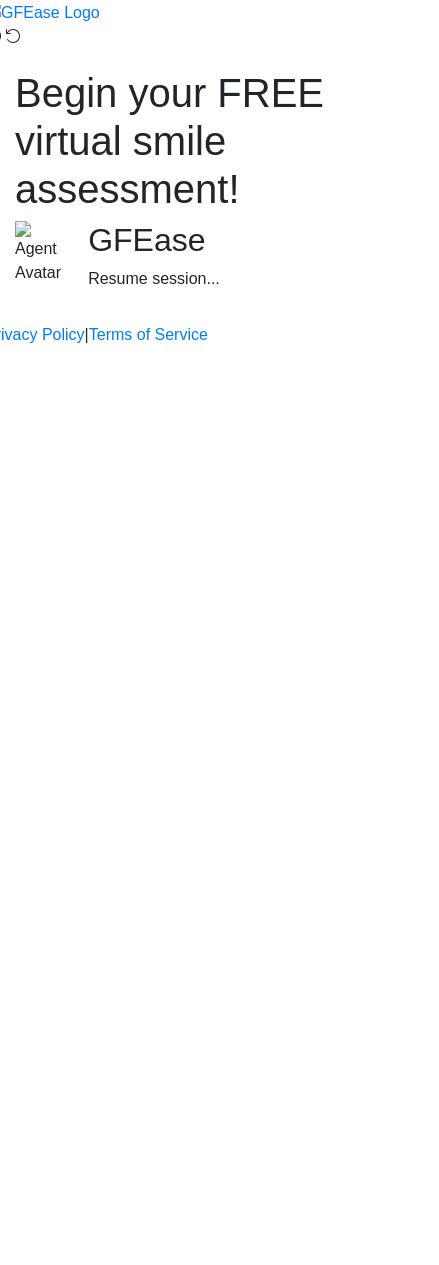 scroll, scrollTop: 0, scrollLeft: 0, axis: both 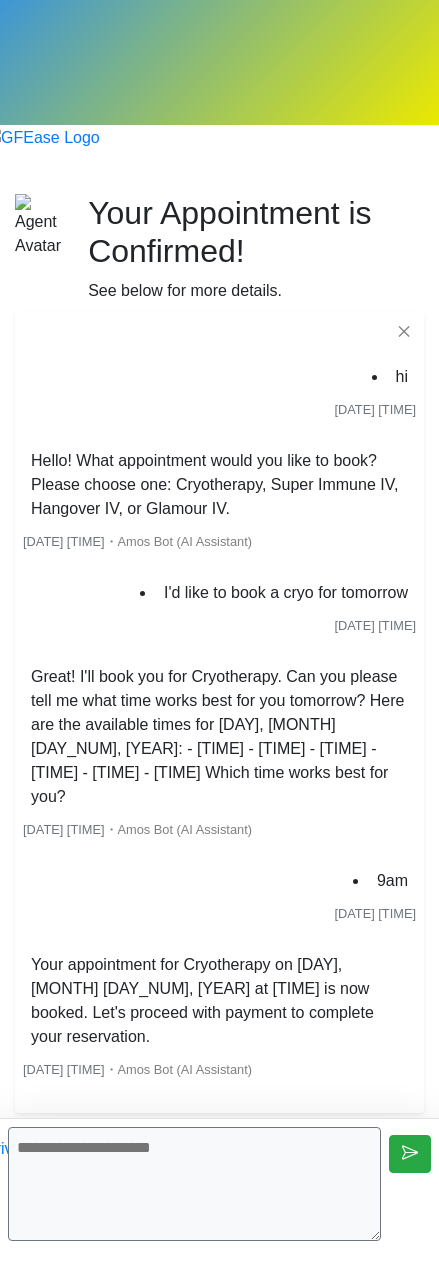 click on "✕" at bounding box center [219, 336] 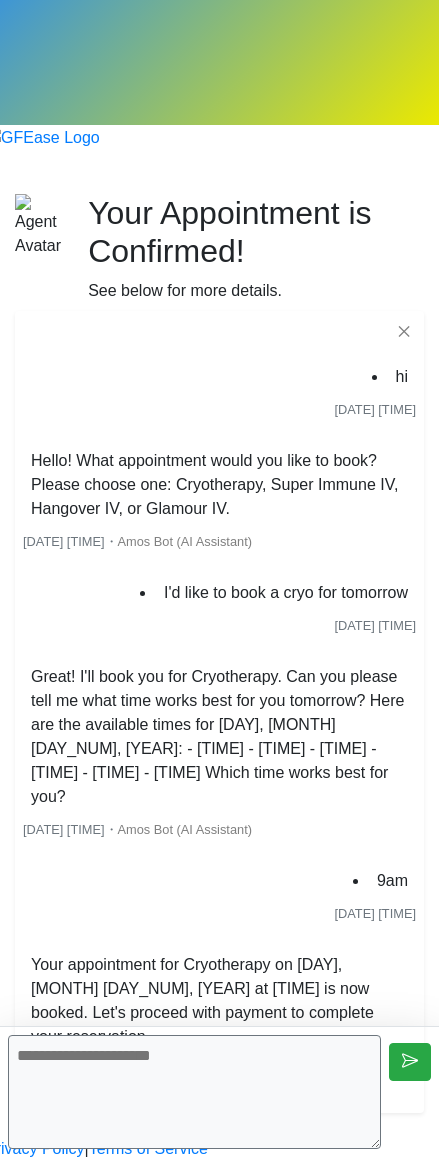 click at bounding box center [194, 1092] 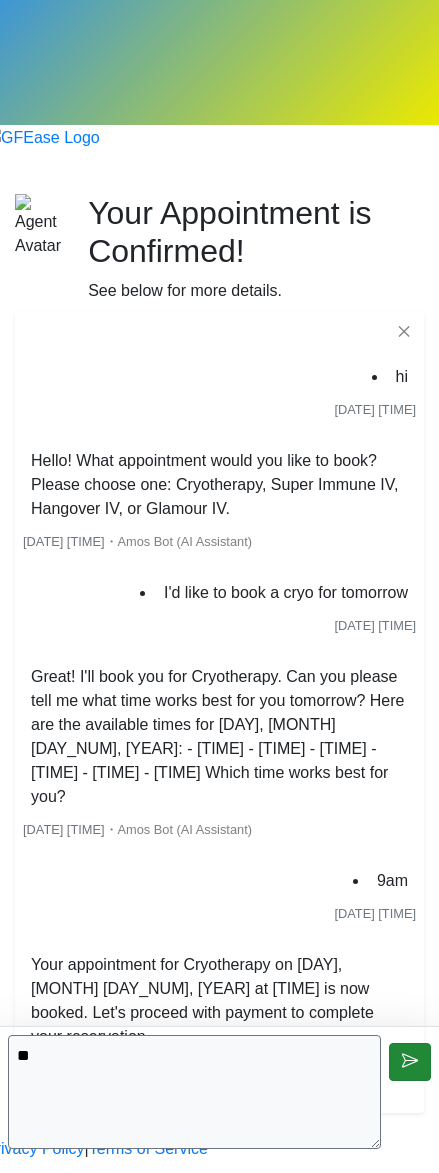 type on "**" 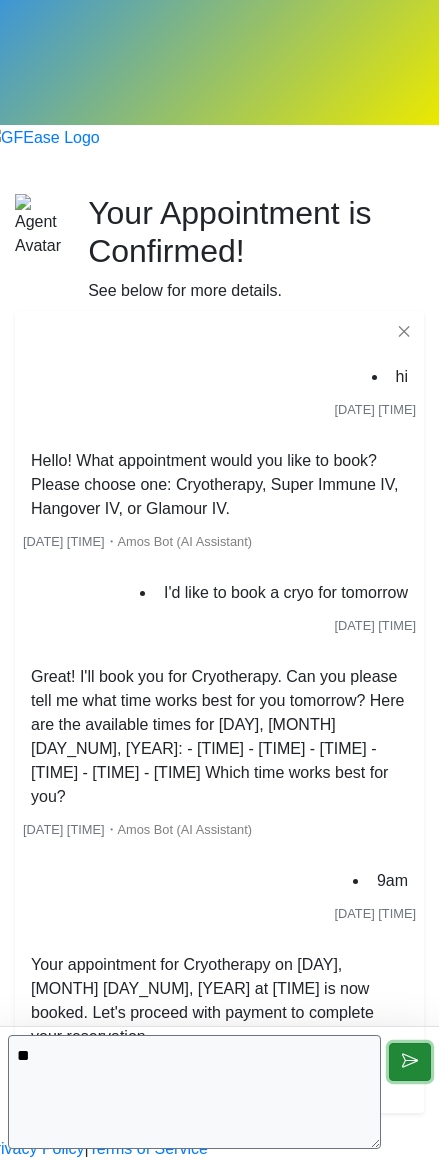 click at bounding box center (410, 1061) 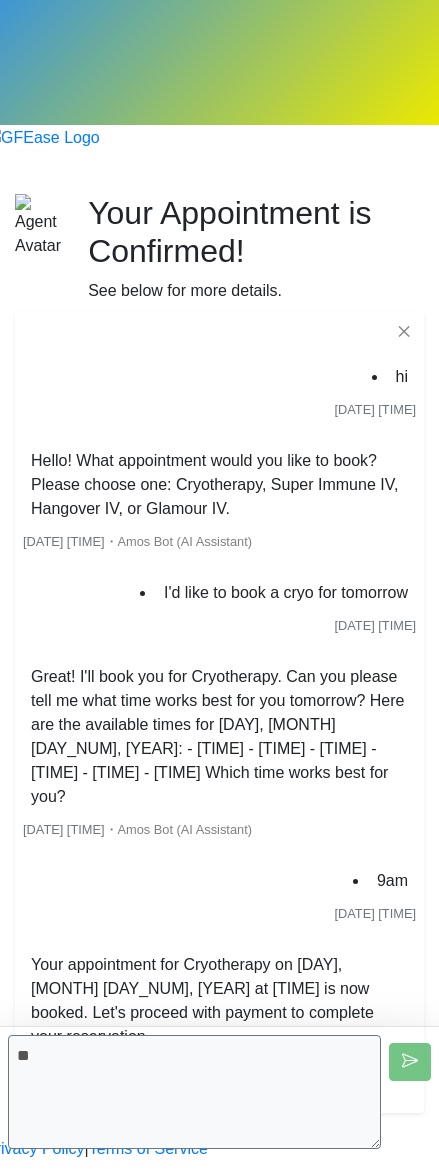 type 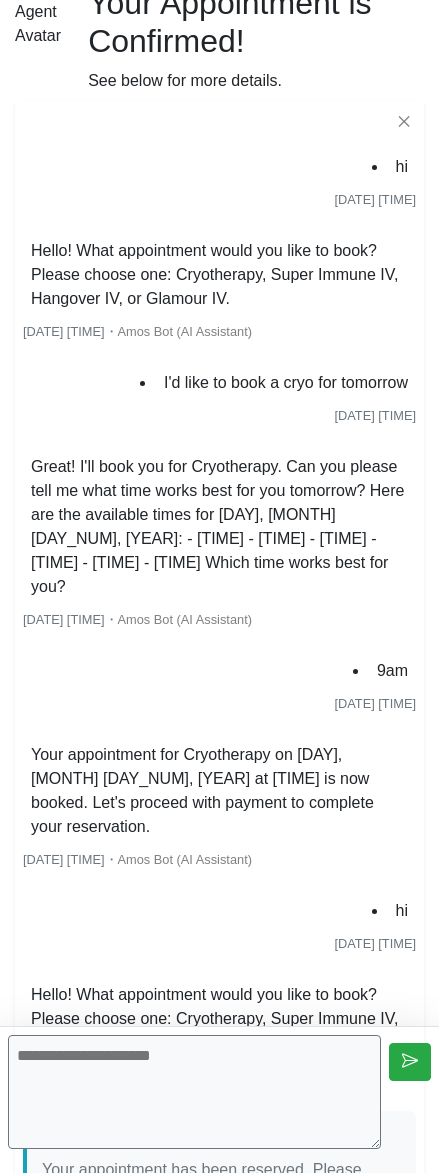 scroll, scrollTop: 0, scrollLeft: 0, axis: both 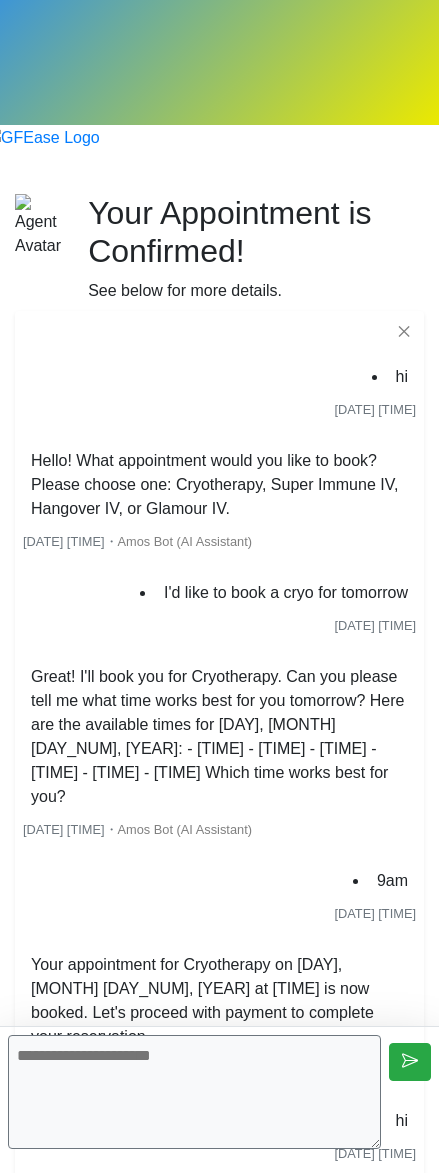 click at bounding box center (-7, 161) 